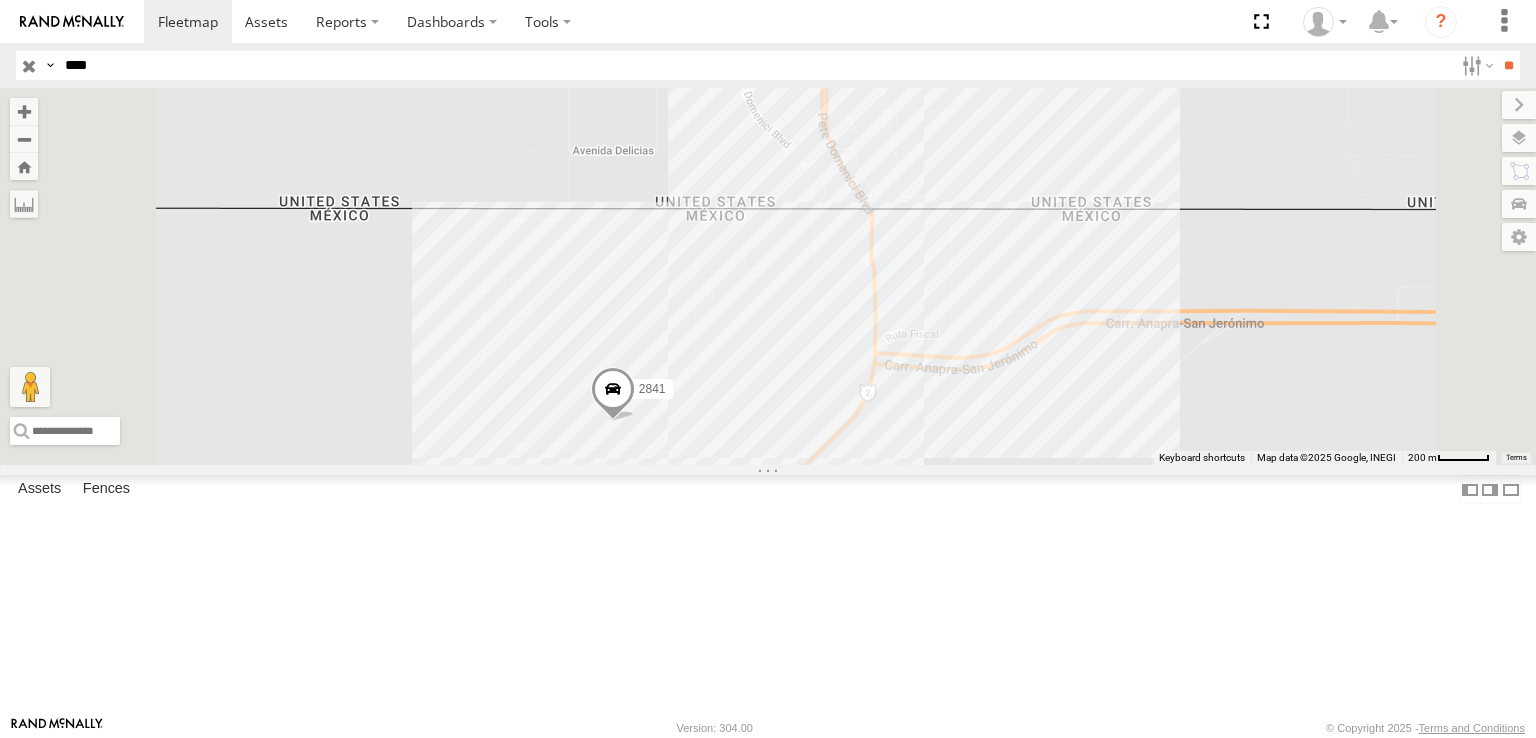 scroll, scrollTop: 0, scrollLeft: 0, axis: both 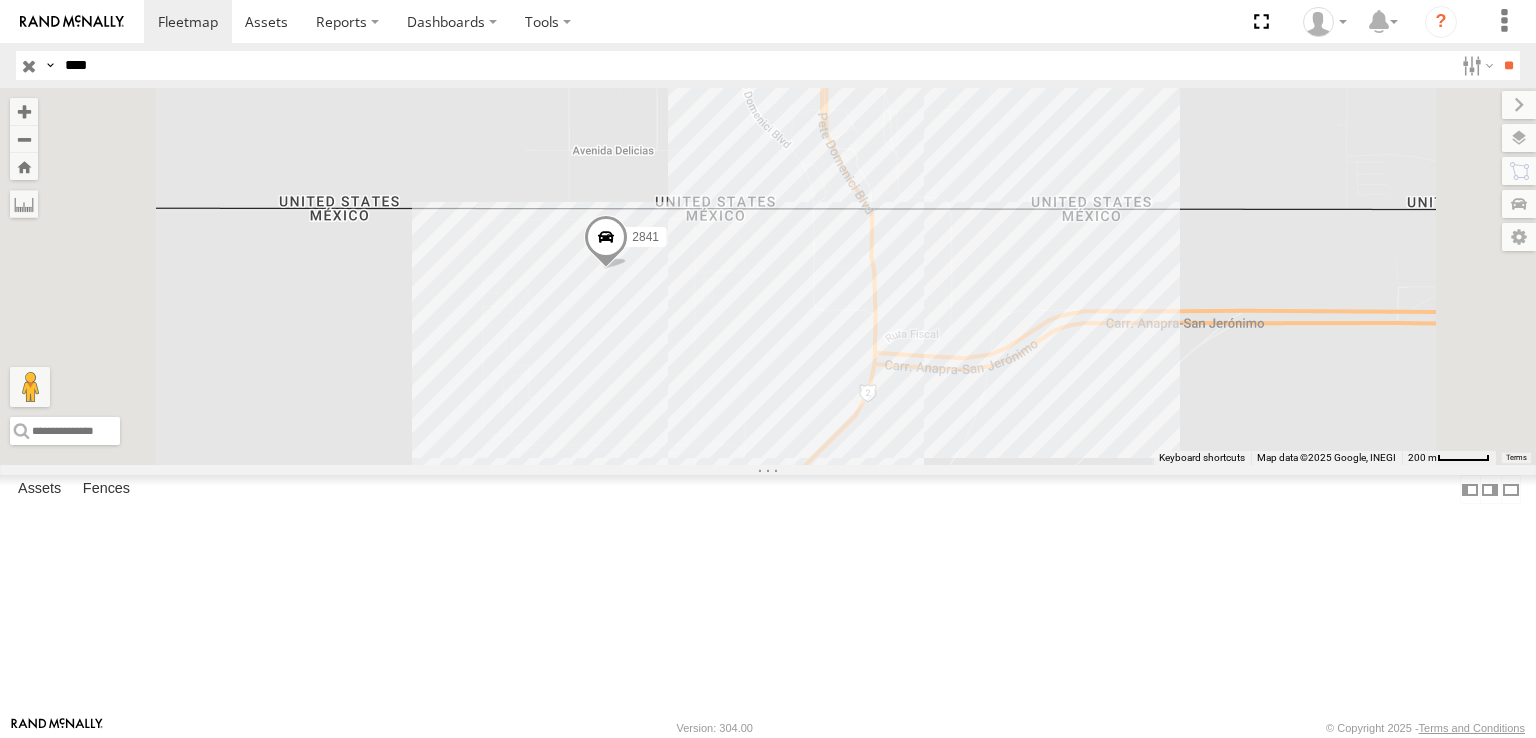 click on "****" at bounding box center (755, 65) 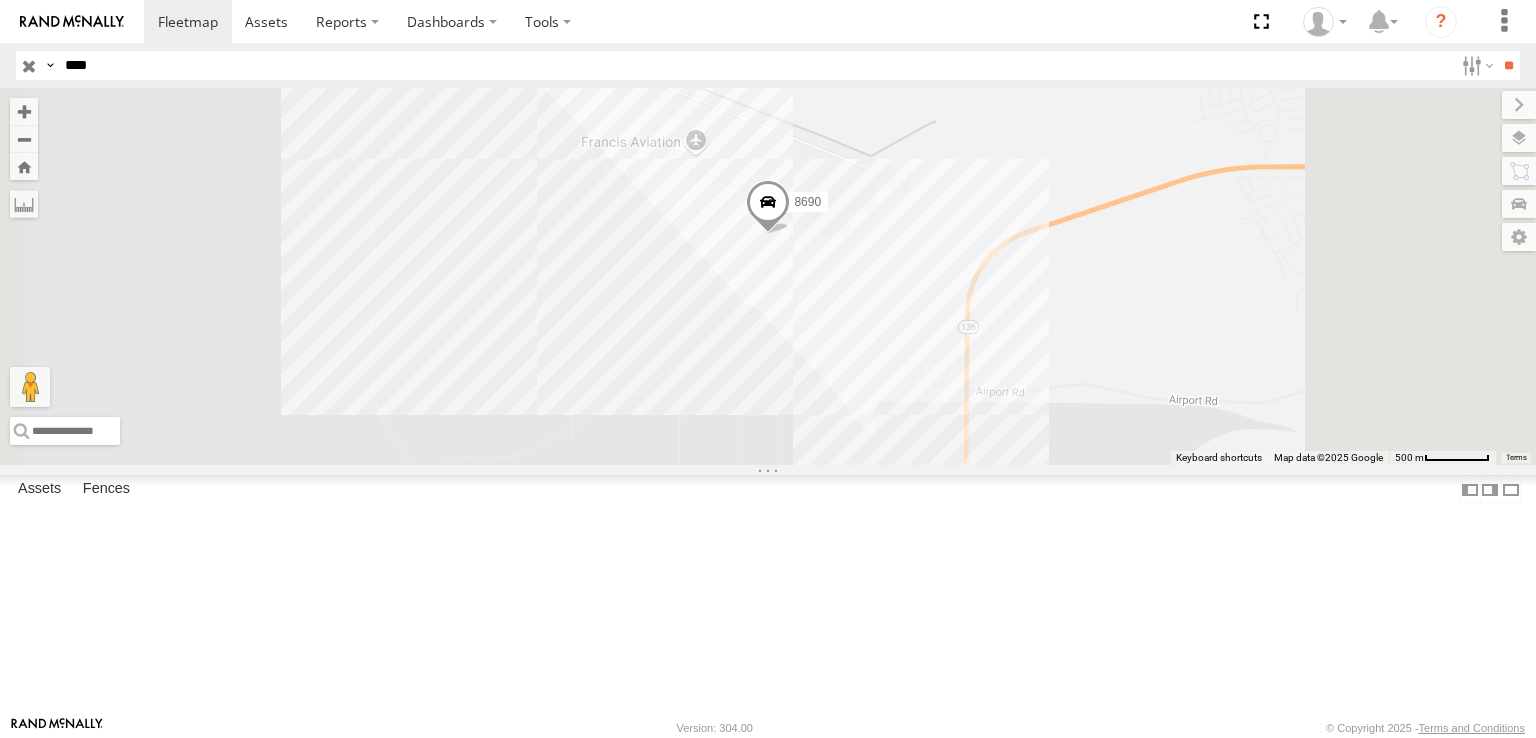 drag, startPoint x: 924, startPoint y: 417, endPoint x: 921, endPoint y: 363, distance: 54.08327 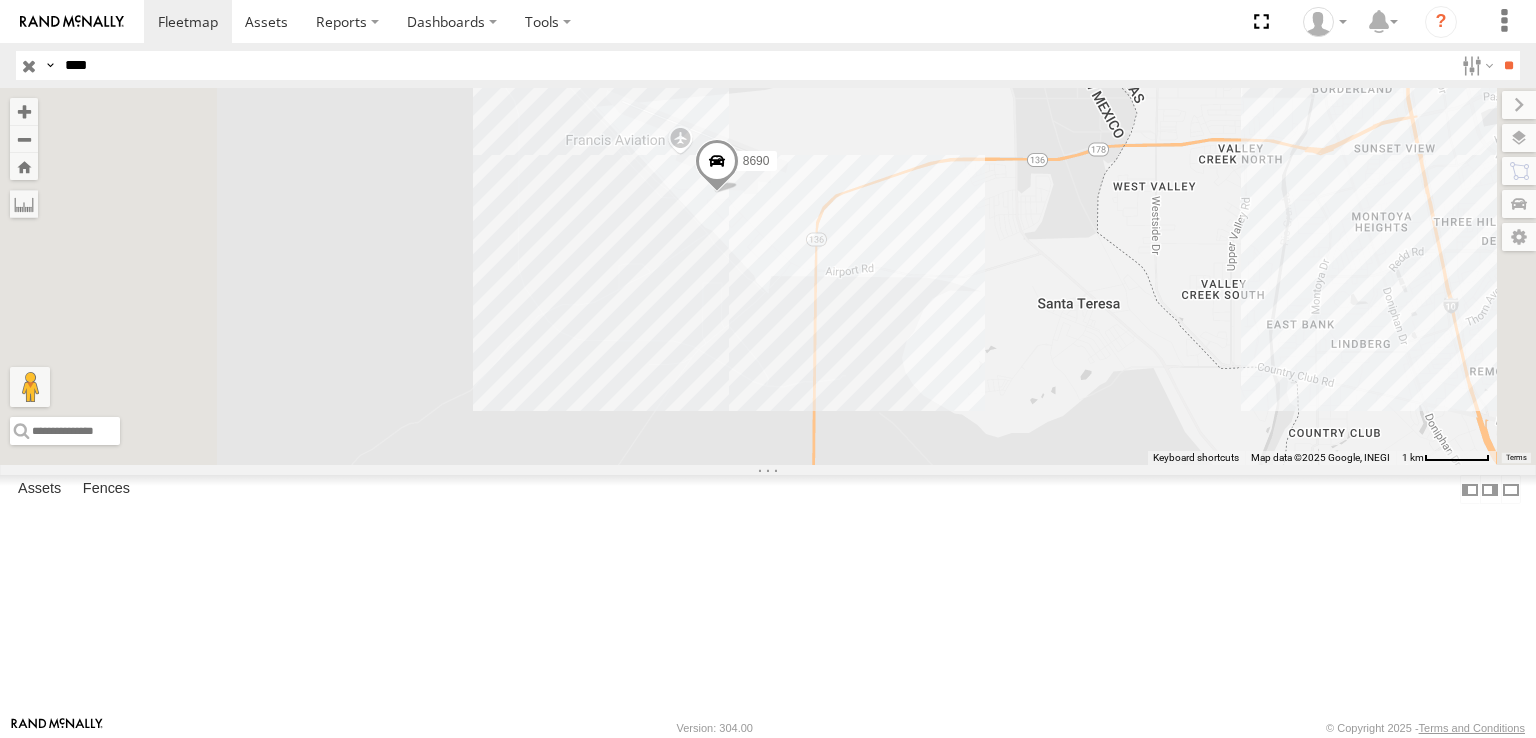 click on "****" at bounding box center [755, 65] 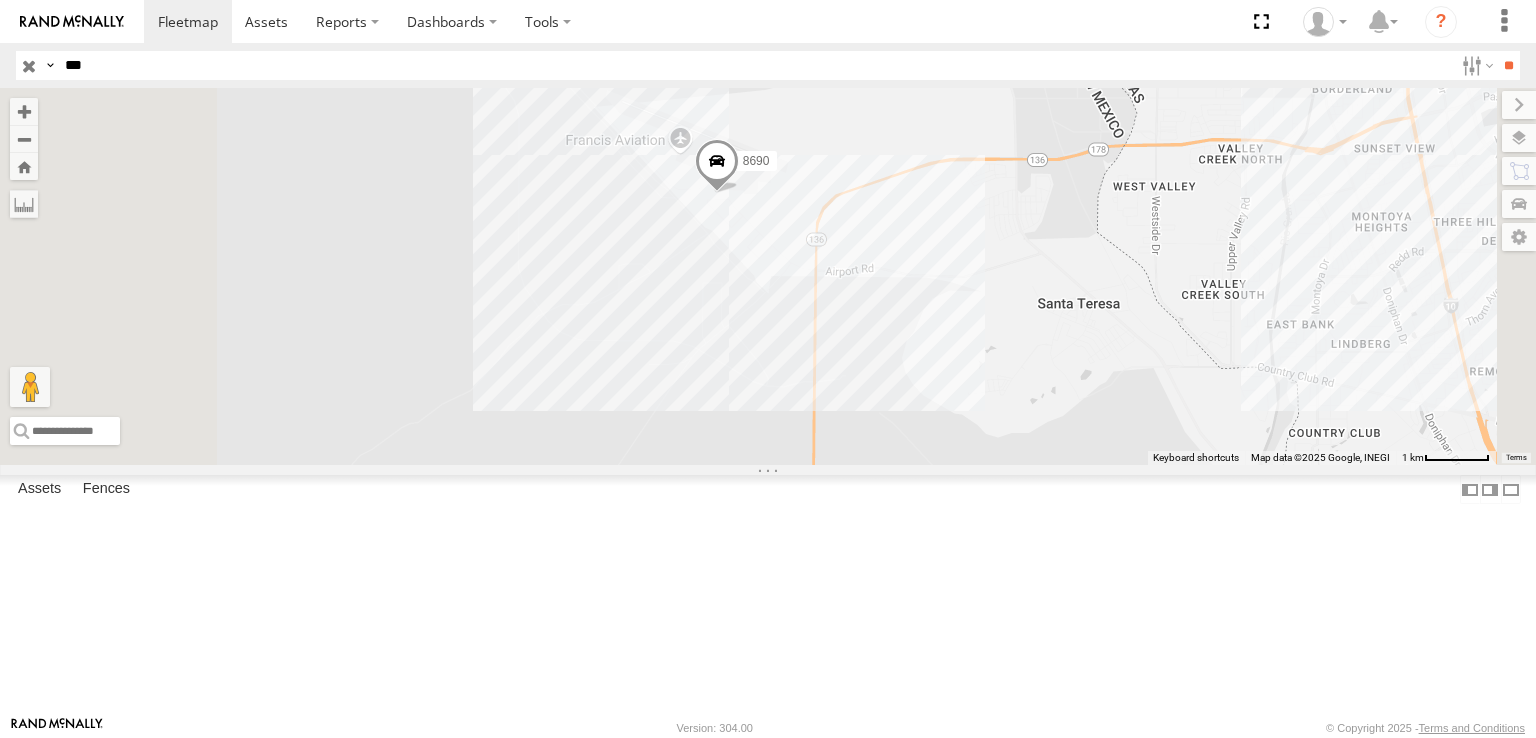 click on "**" at bounding box center [1508, 65] 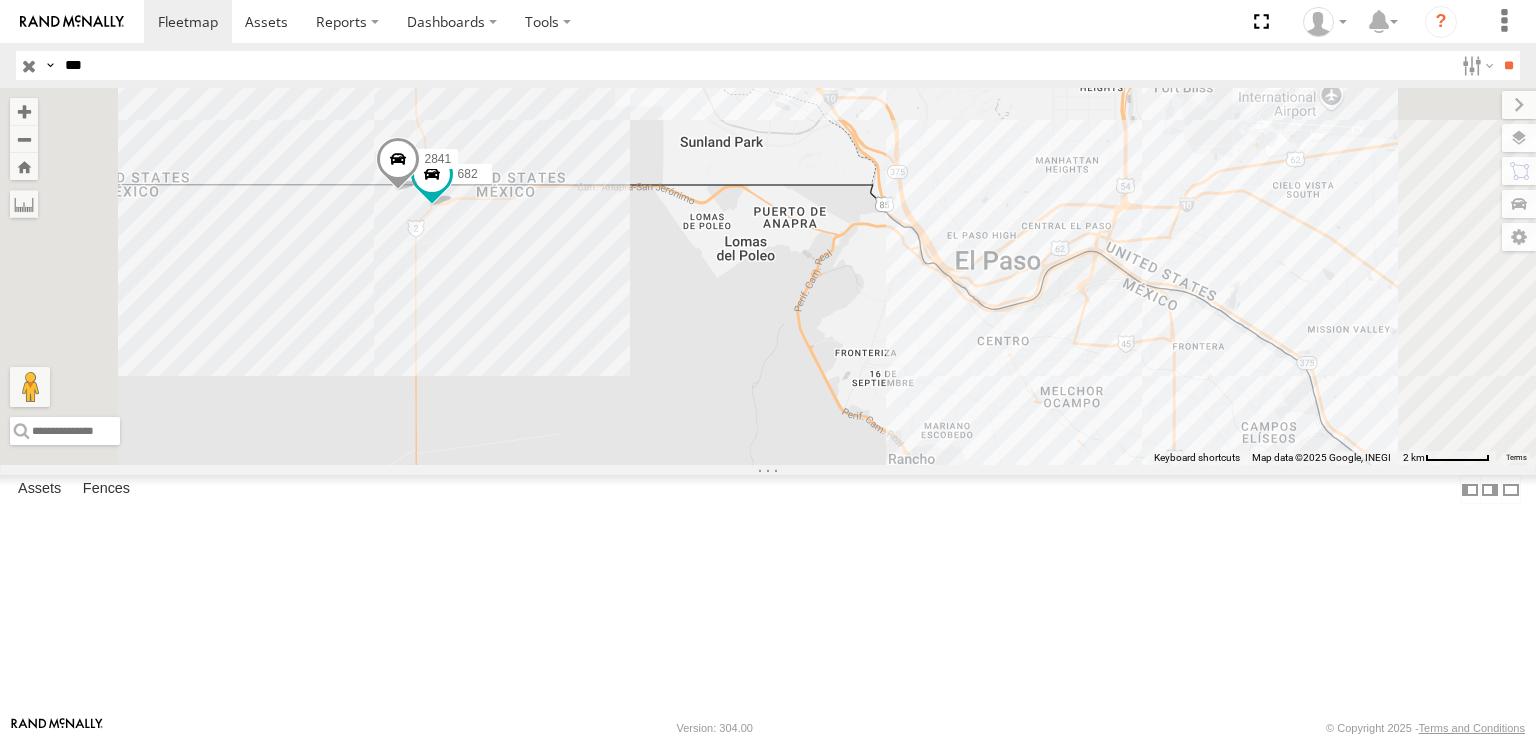 drag, startPoint x: 673, startPoint y: 409, endPoint x: 707, endPoint y: 453, distance: 55.605755 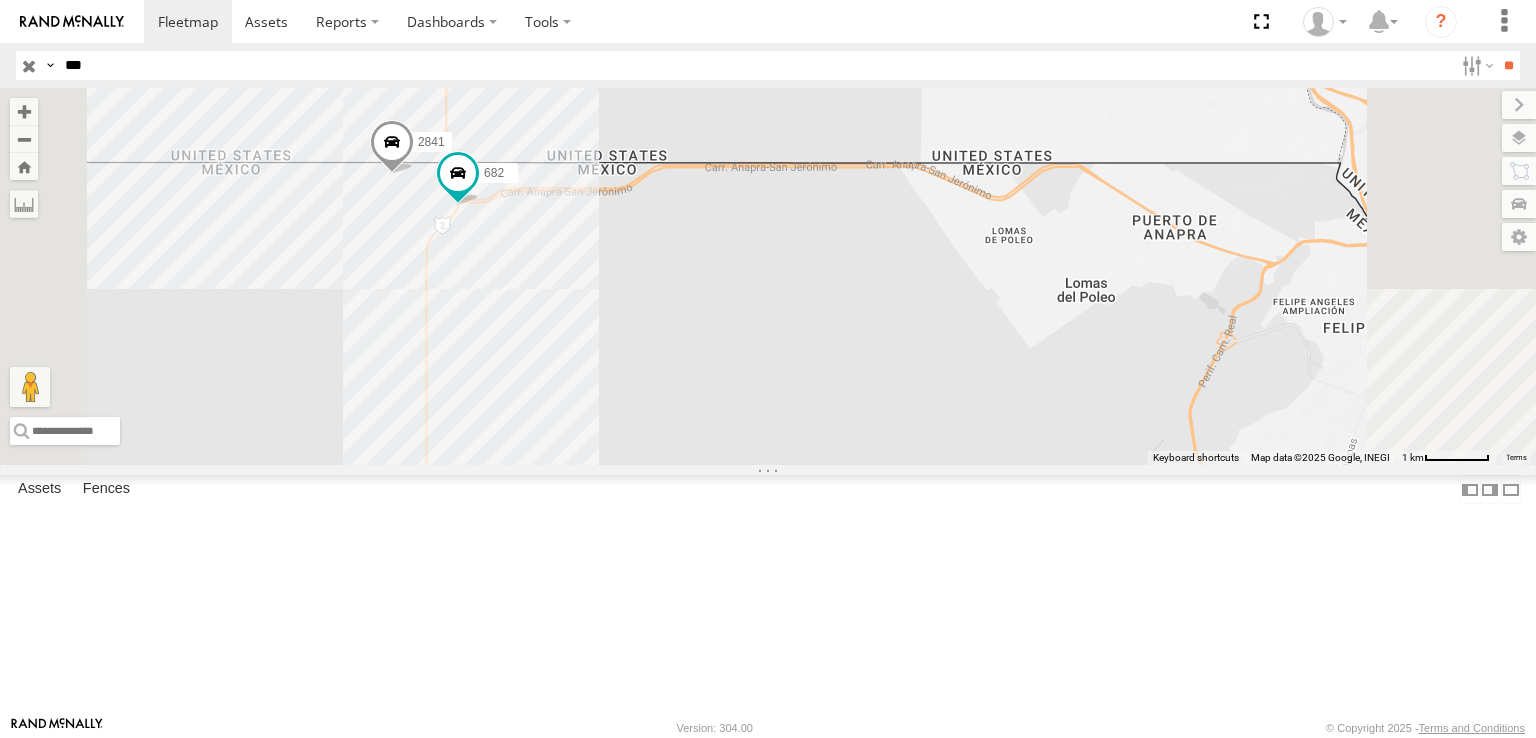 drag, startPoint x: 701, startPoint y: 409, endPoint x: 718, endPoint y: 469, distance: 62.361847 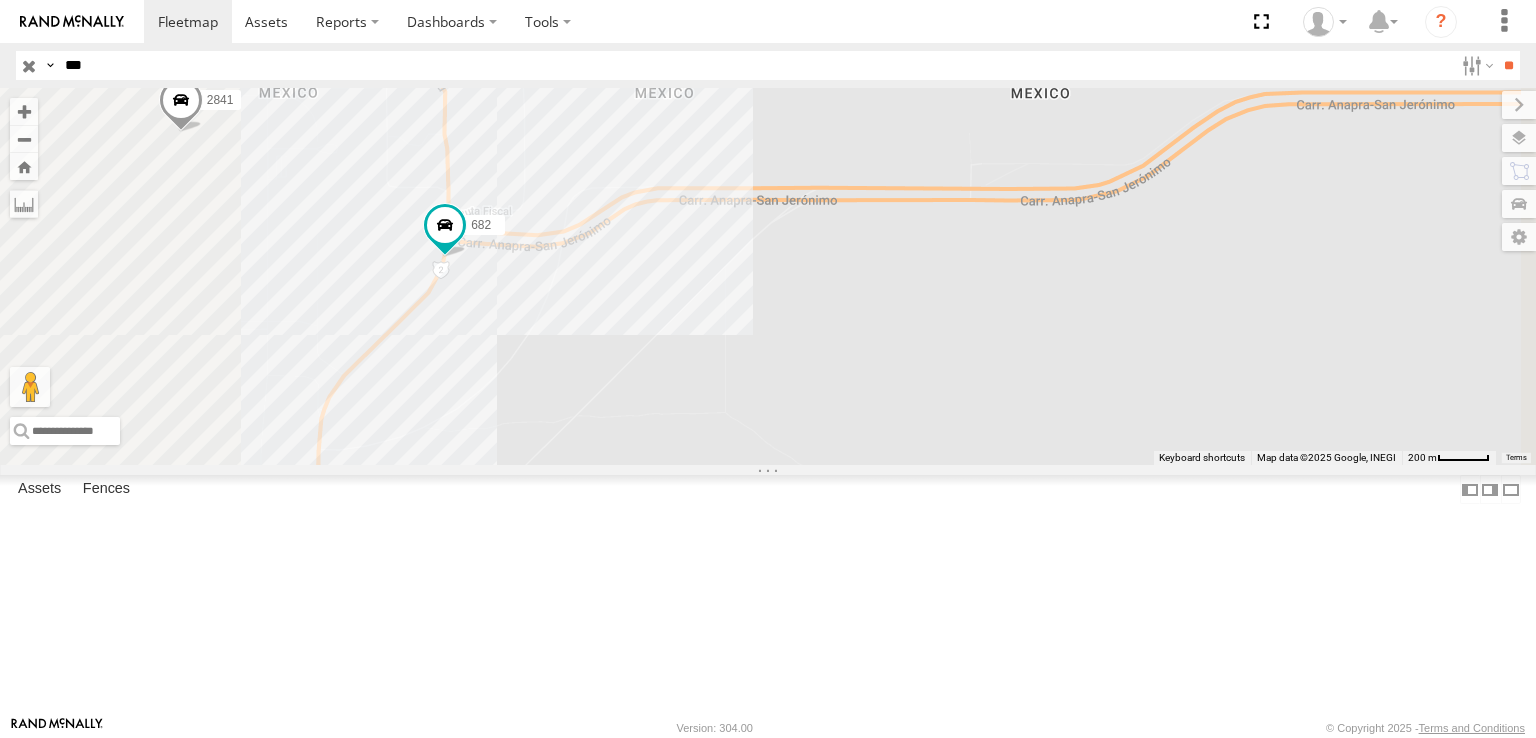 drag, startPoint x: 626, startPoint y: 381, endPoint x: 669, endPoint y: 450, distance: 81.3019 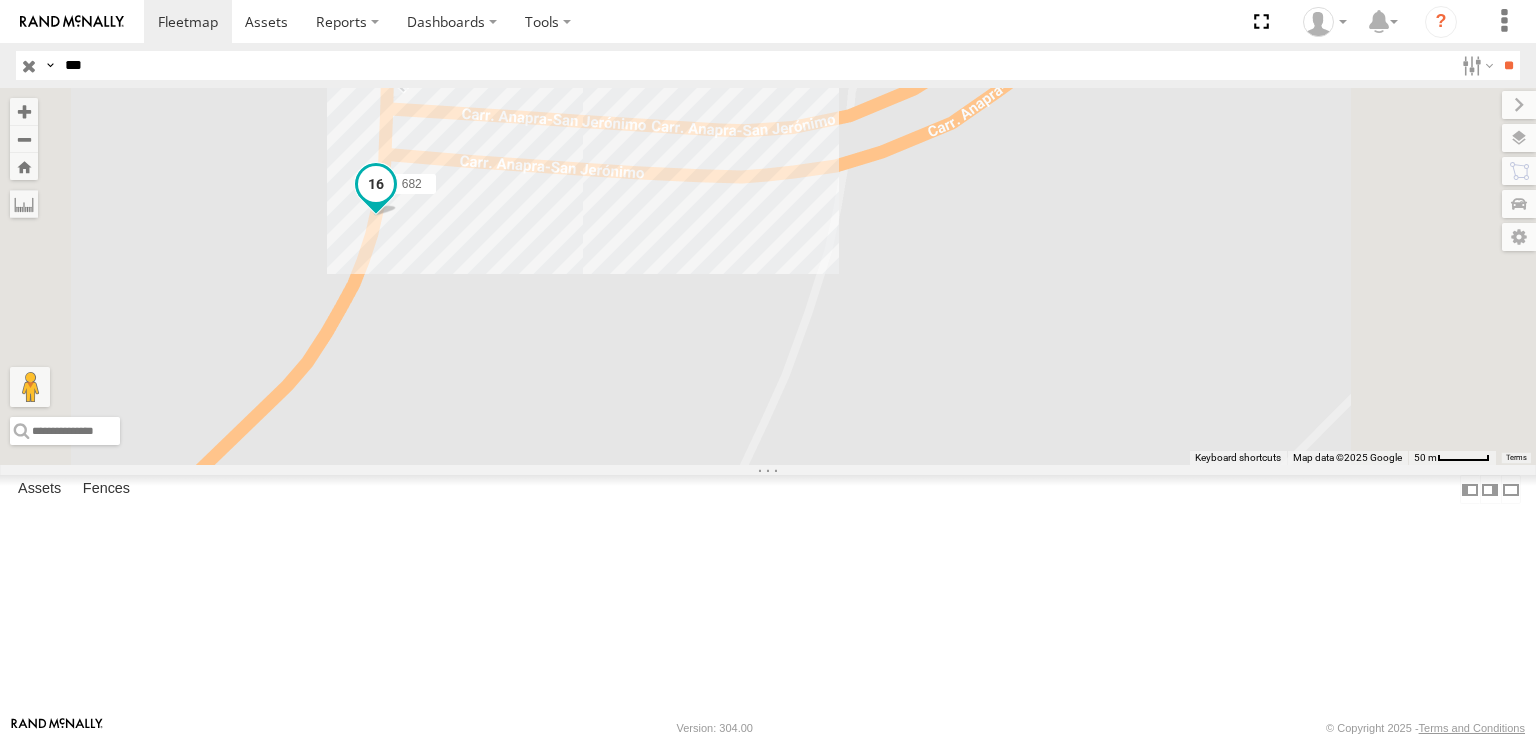 click at bounding box center (376, 184) 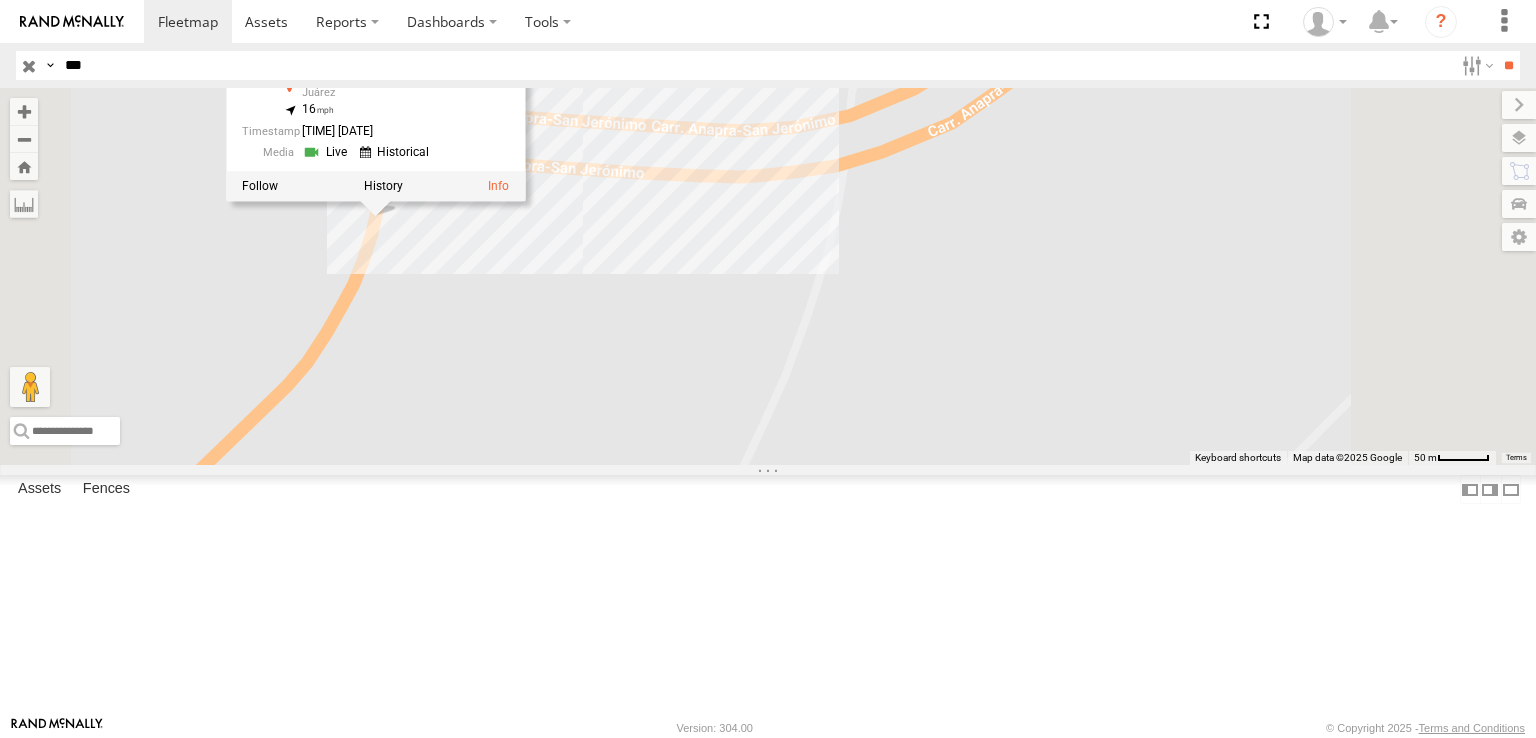 click on "[NUMBER] [NUMBER] [NUMBER] [NUMBER] FOXCONN Carretera Samalayuca-El Oasis Juárez [LATITUDE] ,  [LONGITUDE] 16 [TIME] [DATE]" at bounding box center [768, 276] 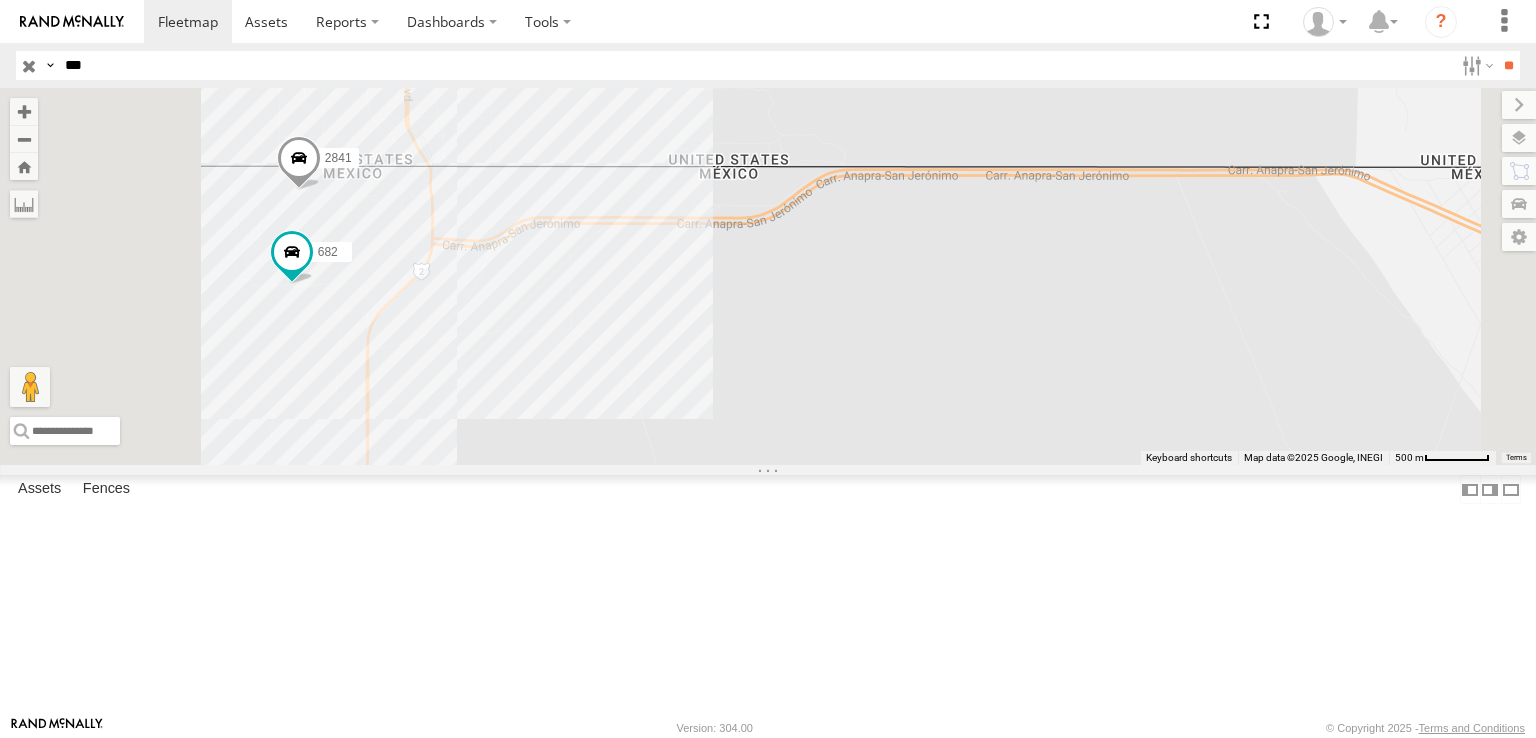 drag, startPoint x: 623, startPoint y: 519, endPoint x: 716, endPoint y: 516, distance: 93.04838 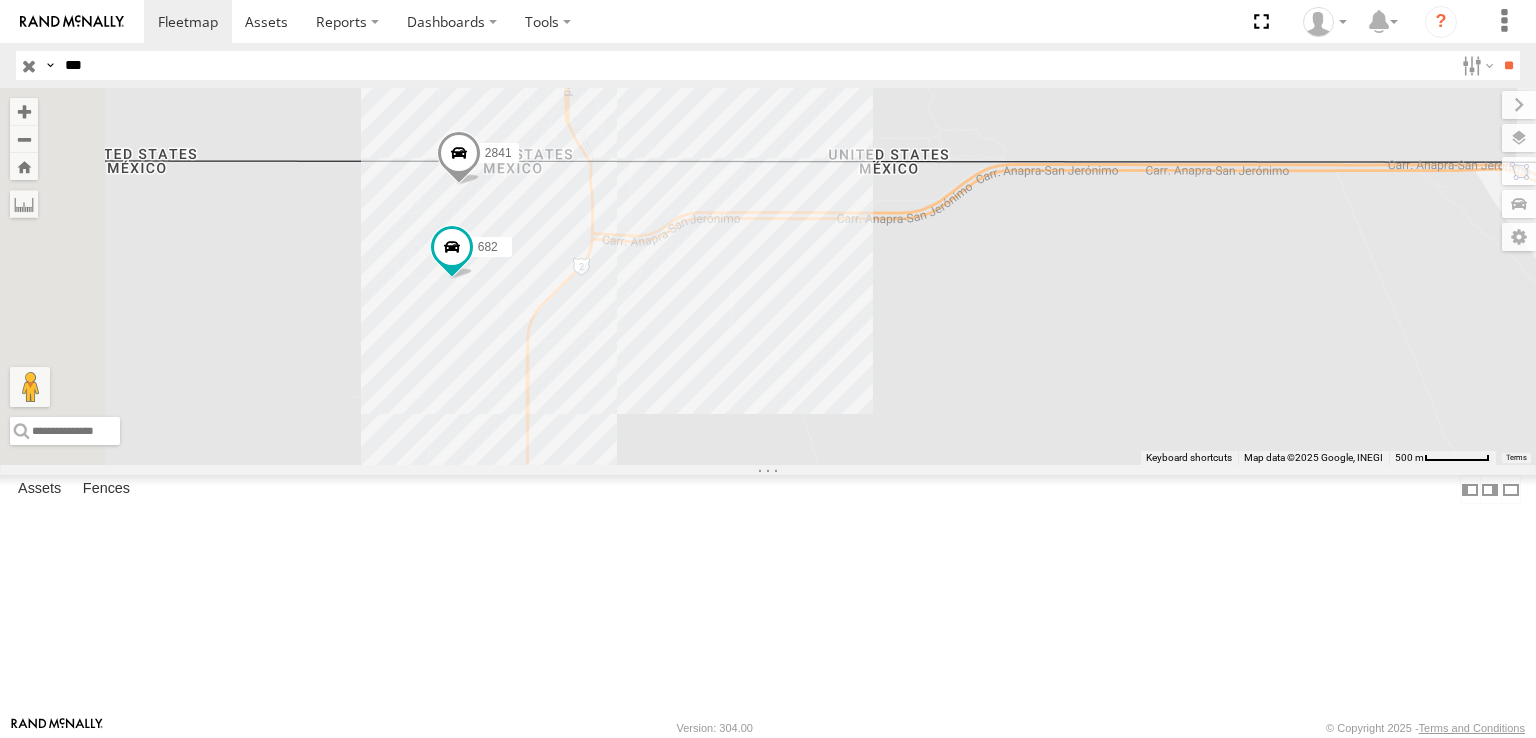 drag, startPoint x: 721, startPoint y: 473, endPoint x: 736, endPoint y: 499, distance: 30.016663 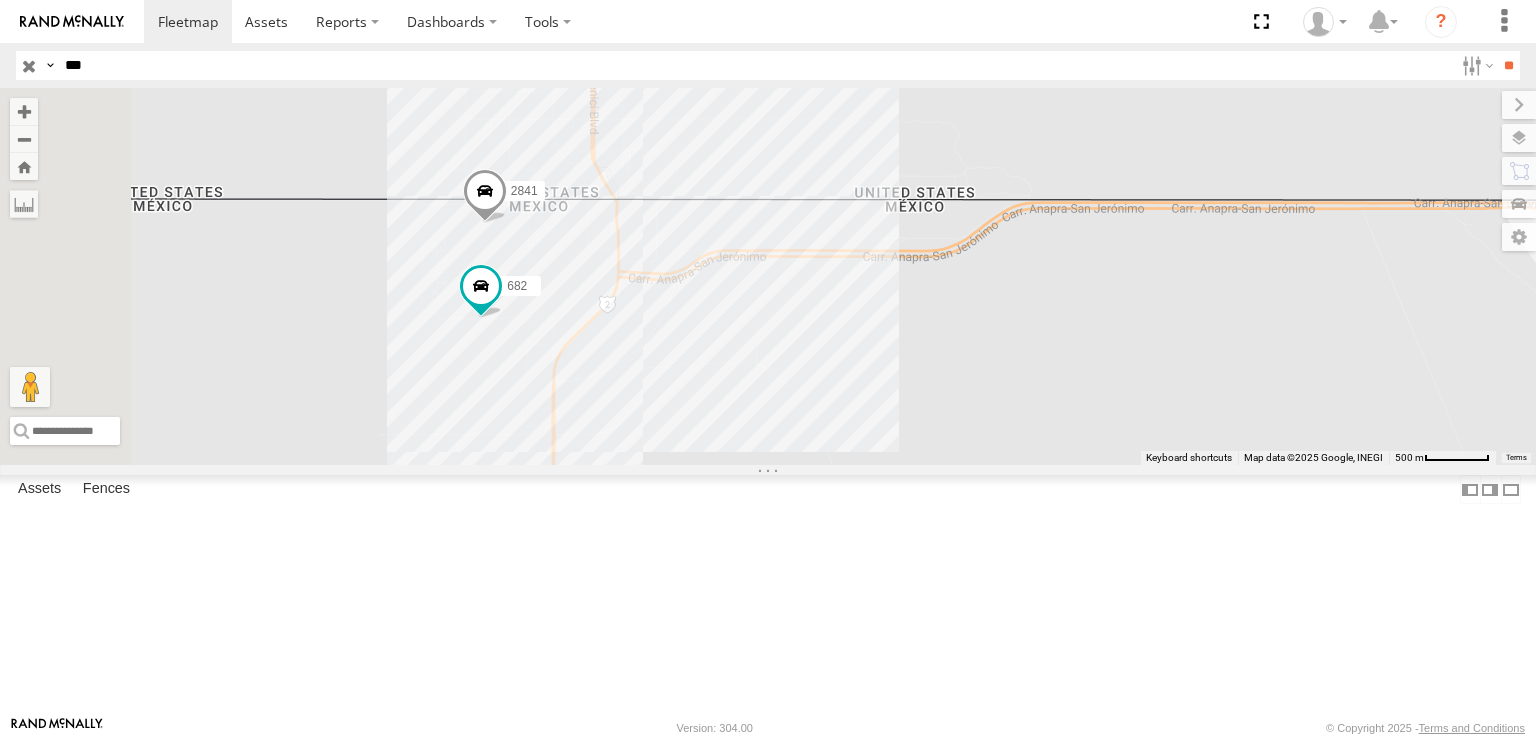 click on "Search Query
Asset ID
Asset Label
Registration
Manufacturer
Model
VIN
Job ID" at bounding box center [768, 65] 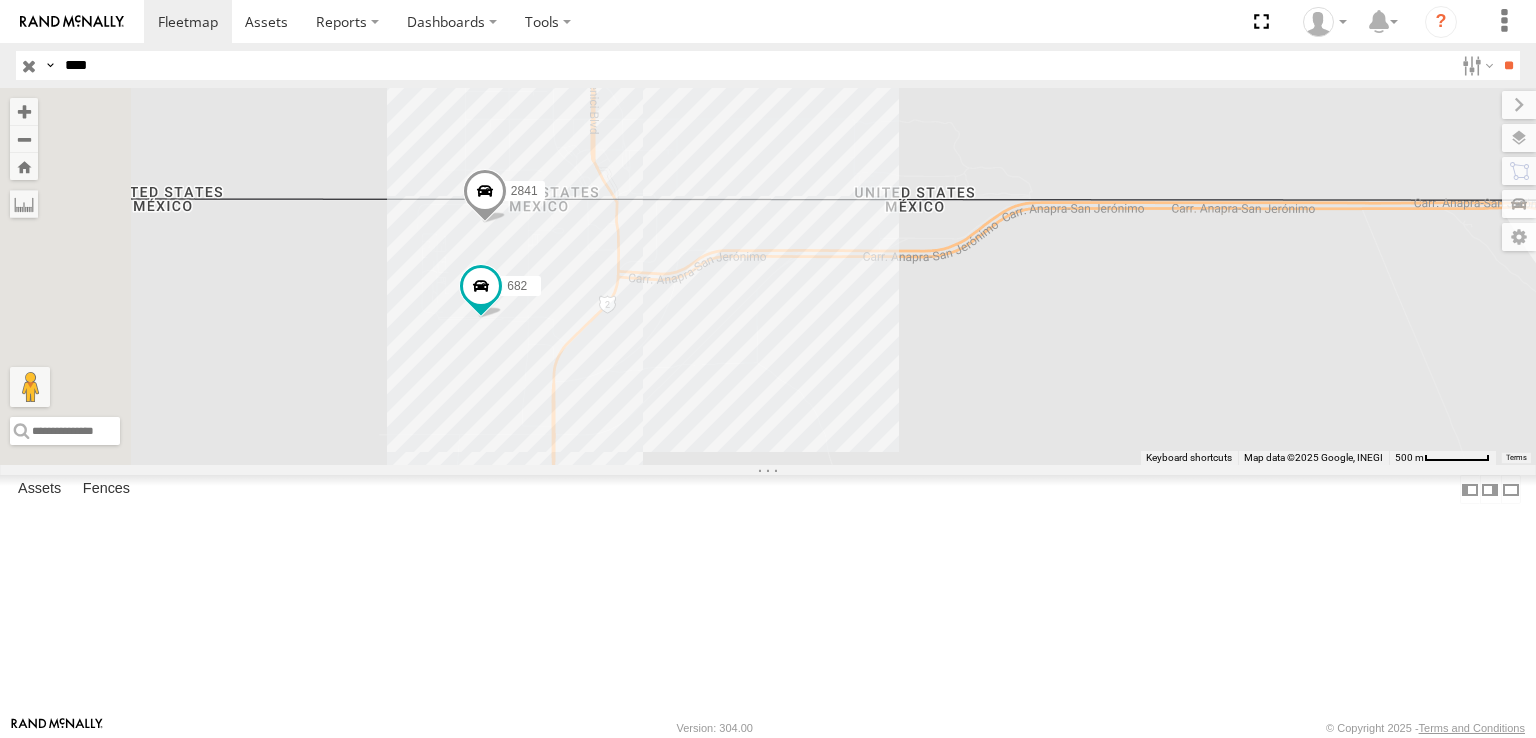 click on "**" at bounding box center [1508, 65] 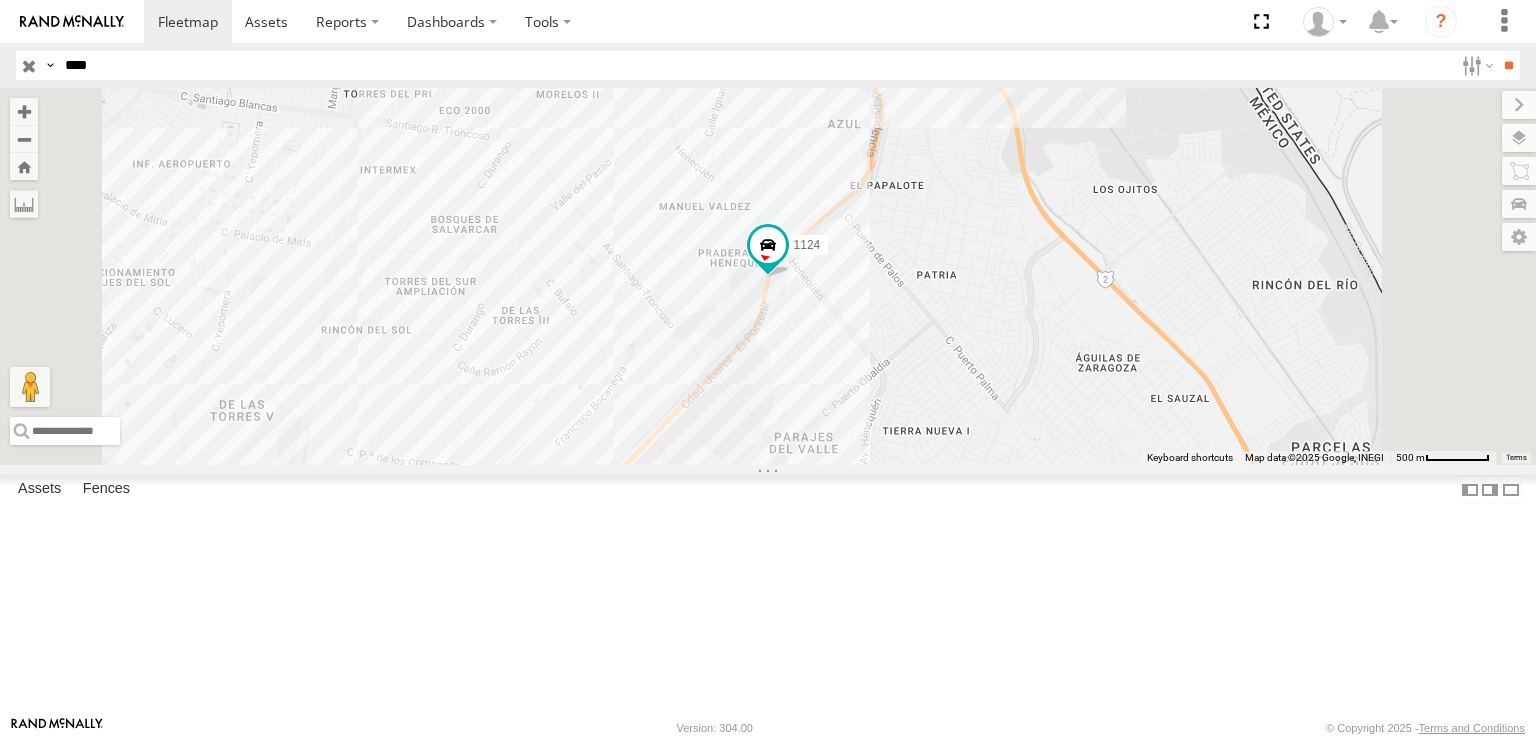 drag, startPoint x: 980, startPoint y: 272, endPoint x: 1014, endPoint y: 264, distance: 34.928497 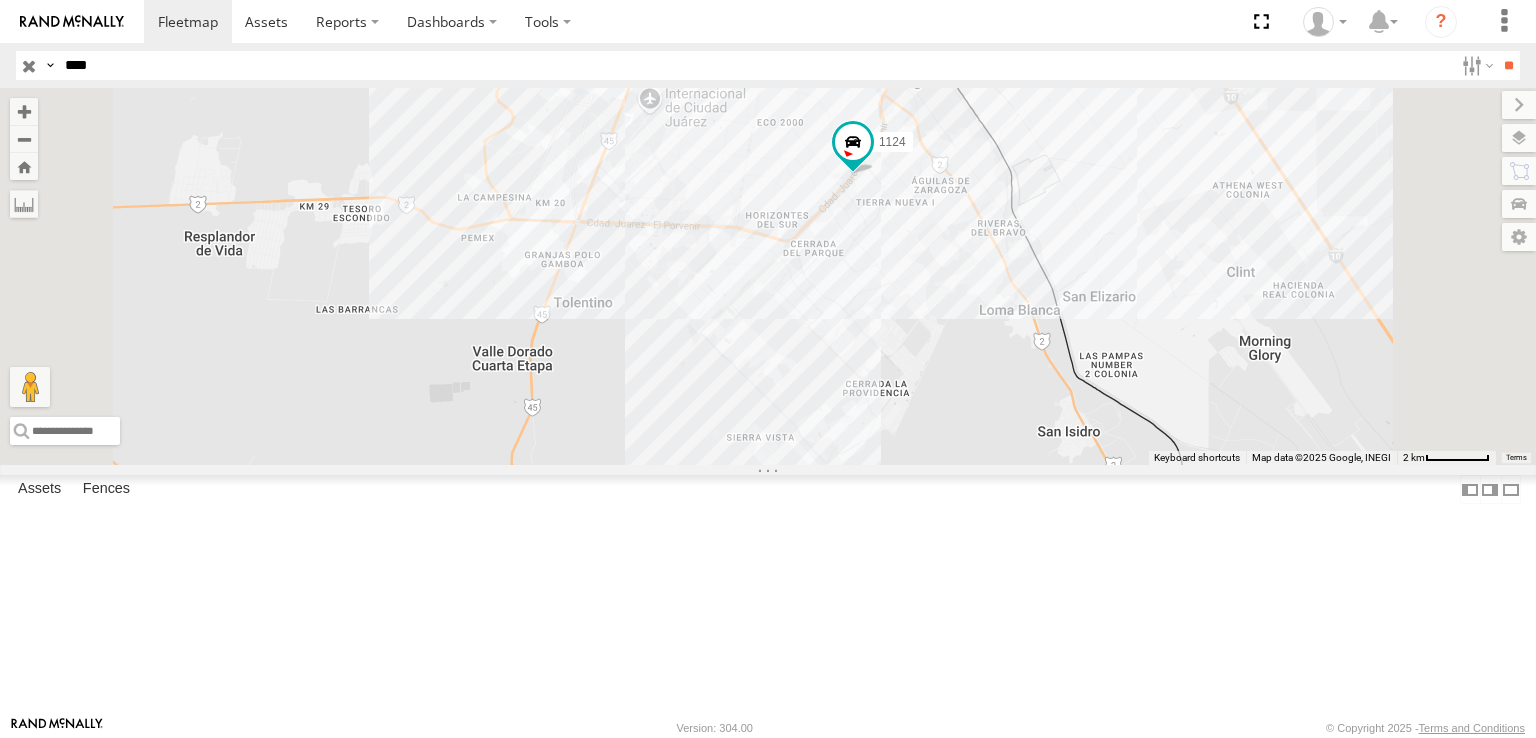 click on "****" at bounding box center [755, 65] 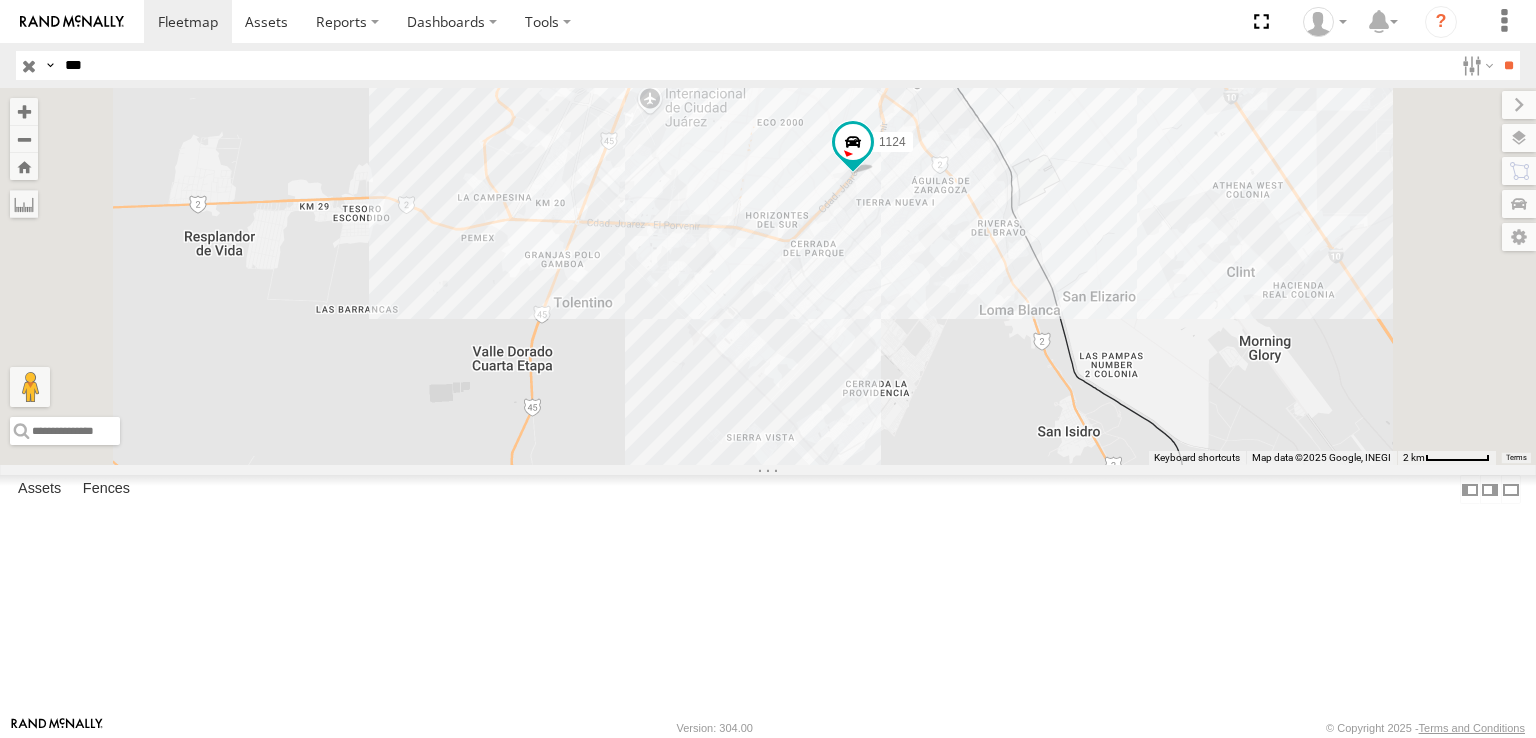 click on "**" at bounding box center (1508, 65) 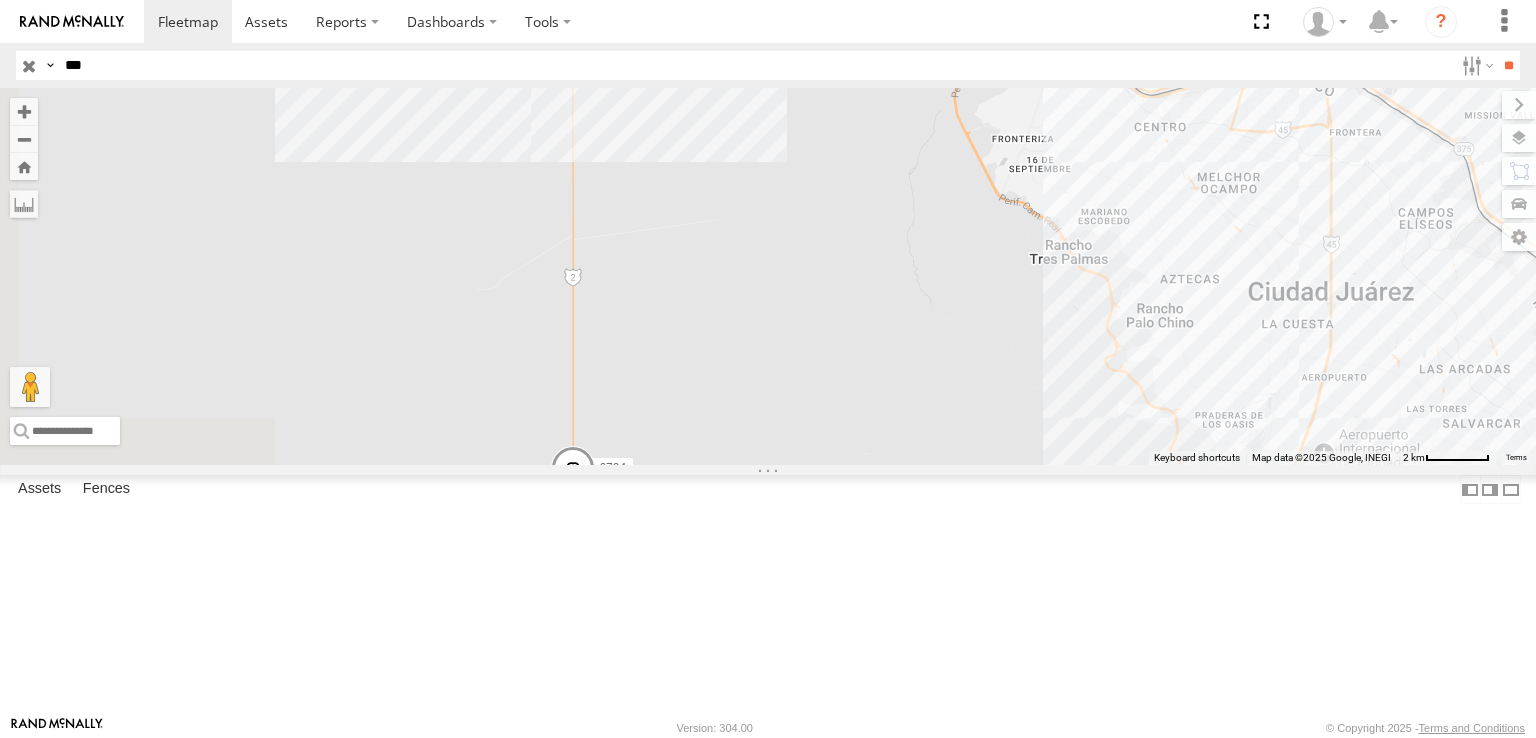 drag, startPoint x: 769, startPoint y: 409, endPoint x: 840, endPoint y: 605, distance: 208.46342 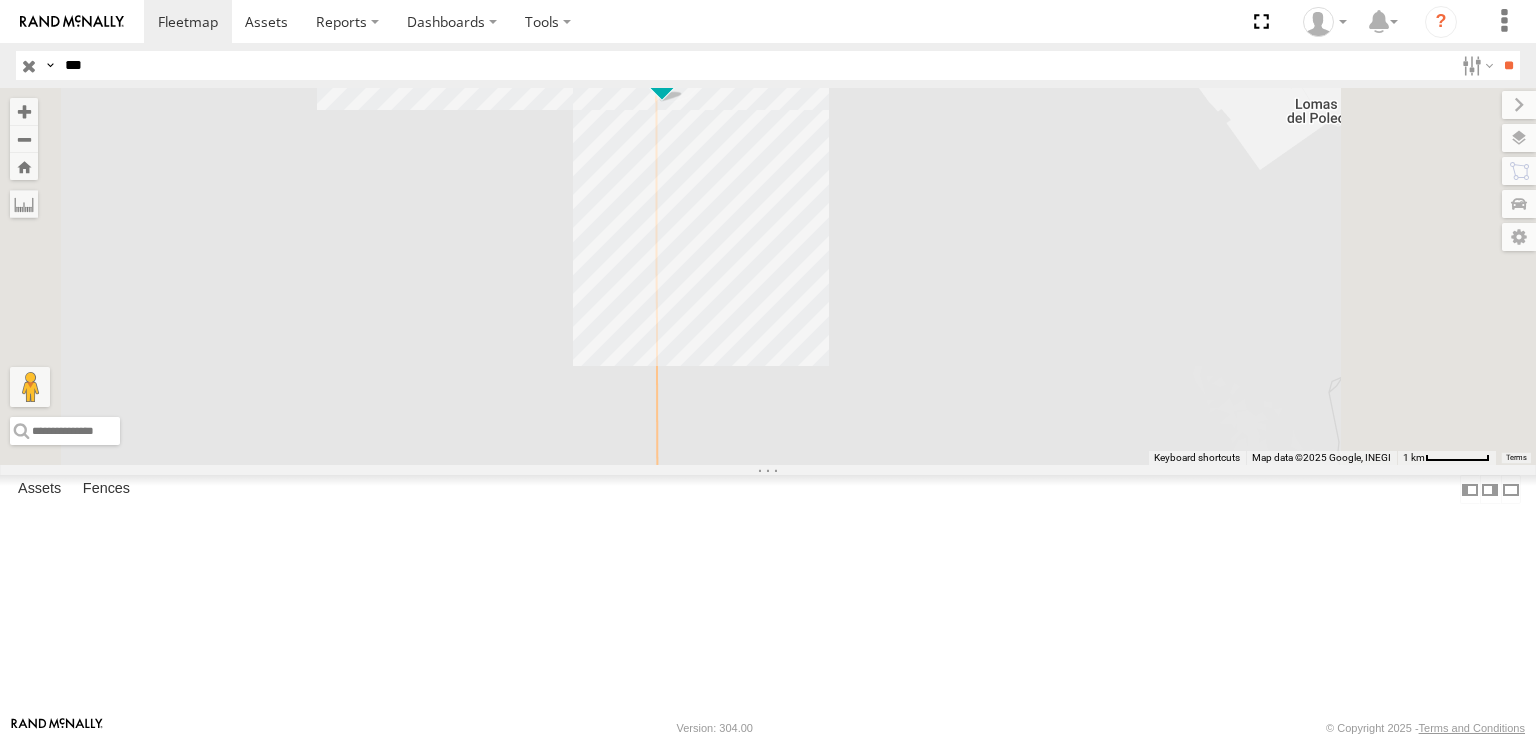 drag, startPoint x: 854, startPoint y: 468, endPoint x: 873, endPoint y: 577, distance: 110.64357 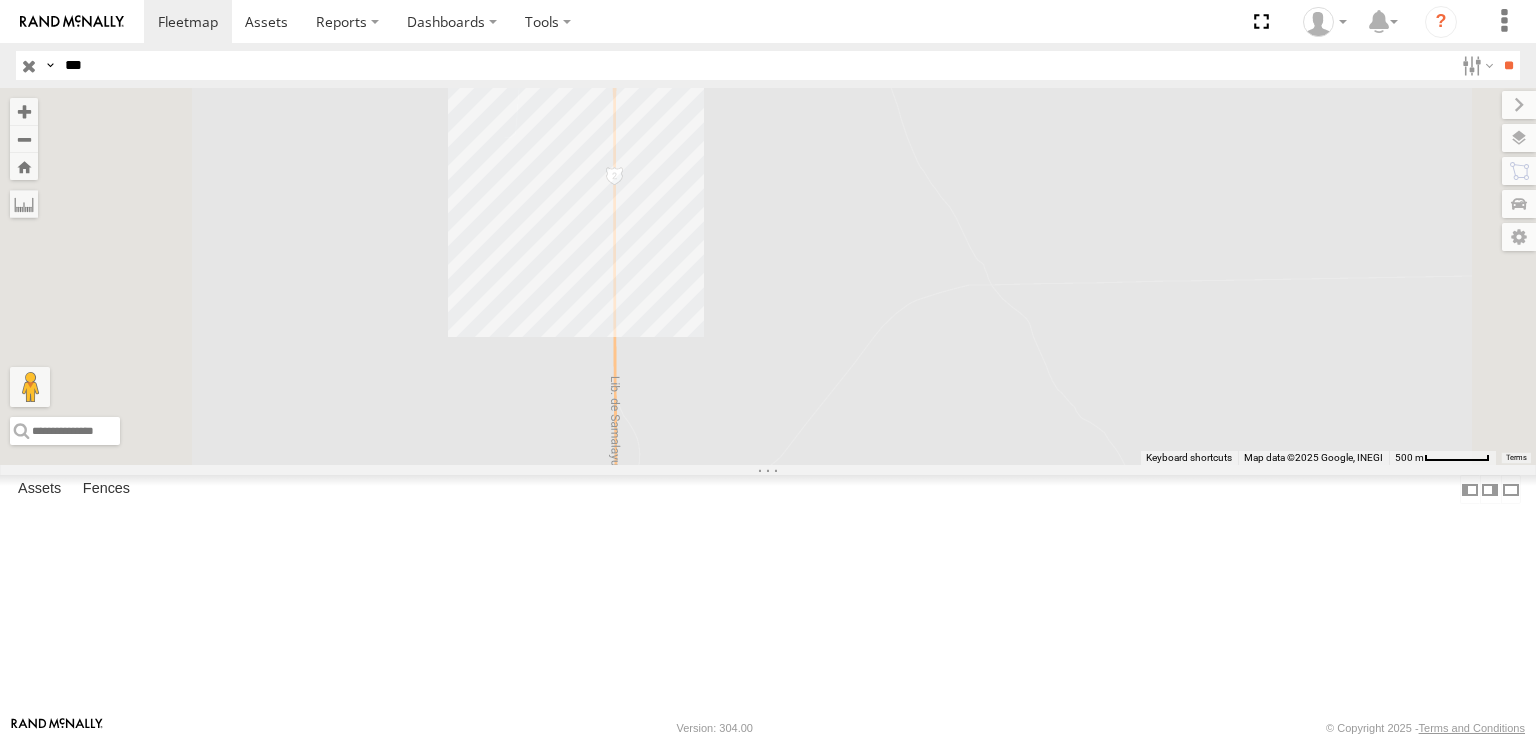drag, startPoint x: 880, startPoint y: 491, endPoint x: 907, endPoint y: 702, distance: 212.72047 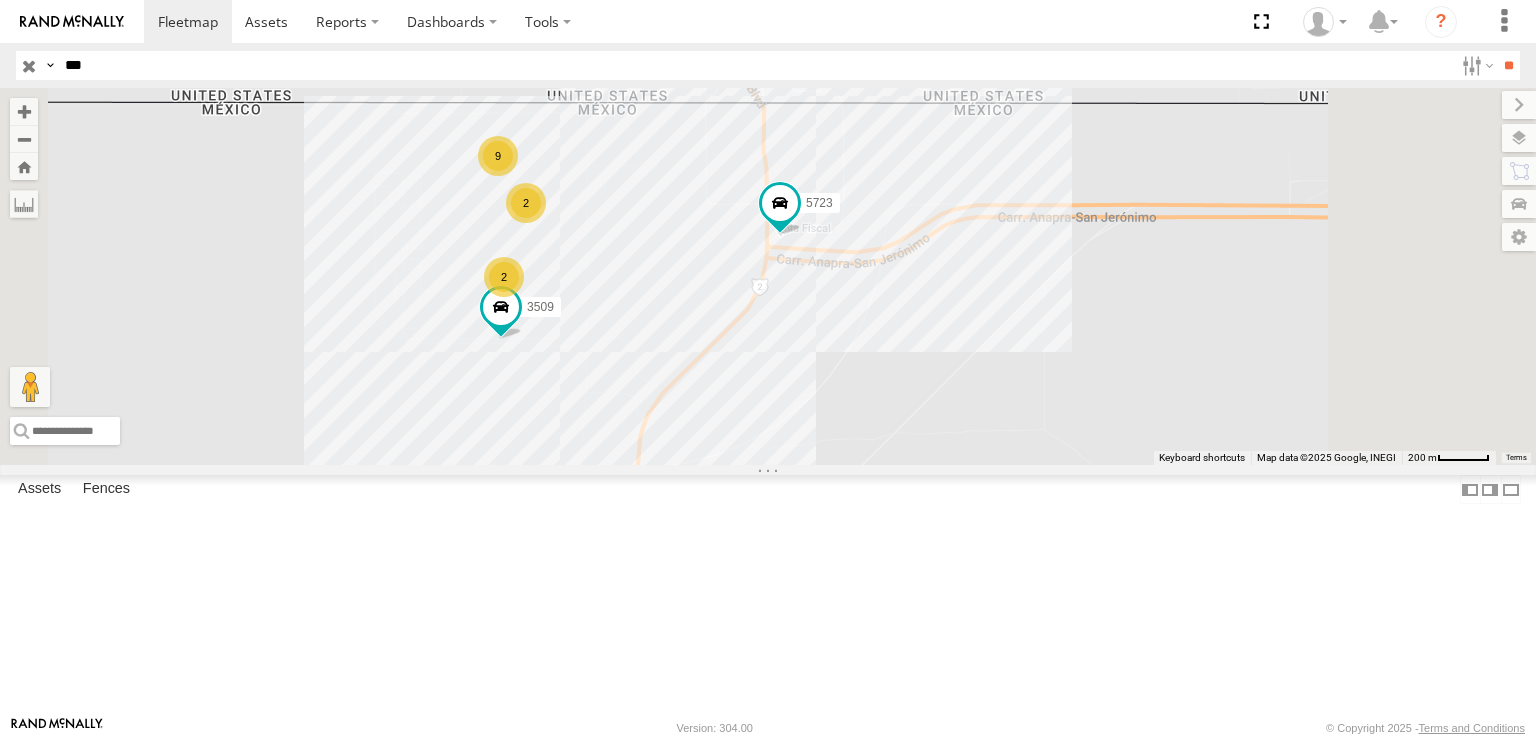 click on "***" at bounding box center (755, 65) 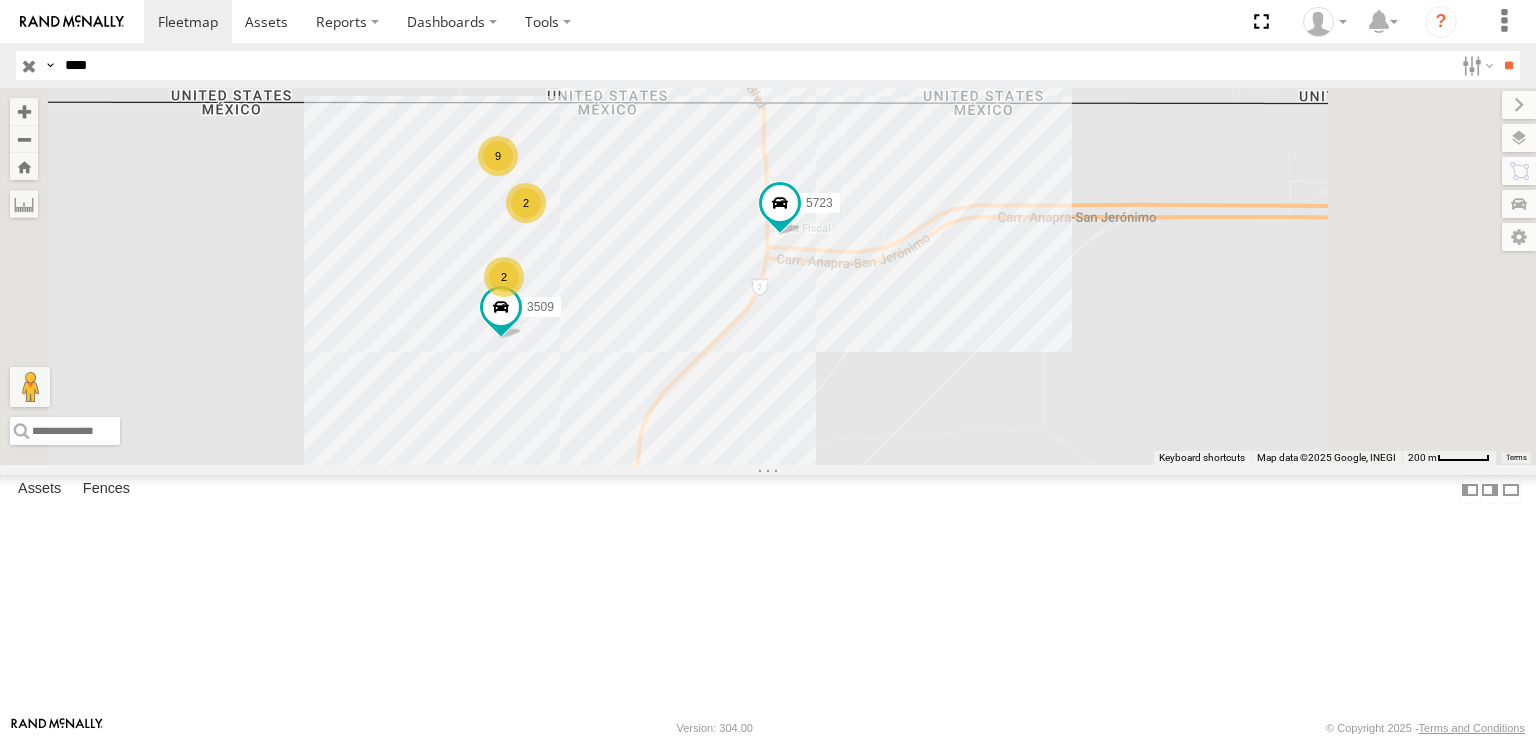 click on "**" at bounding box center (1508, 65) 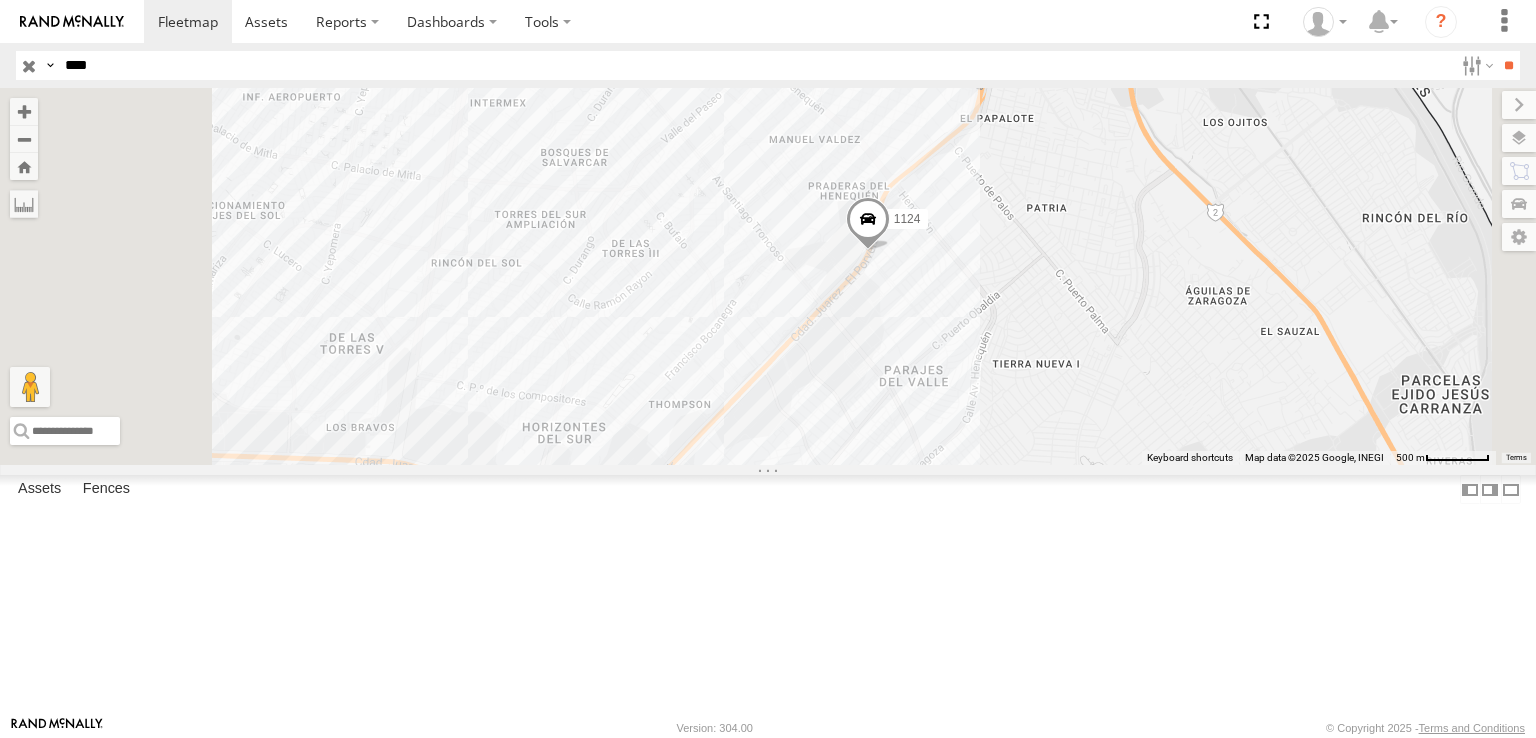 drag, startPoint x: 1021, startPoint y: 432, endPoint x: 1184, endPoint y: 388, distance: 168.83424 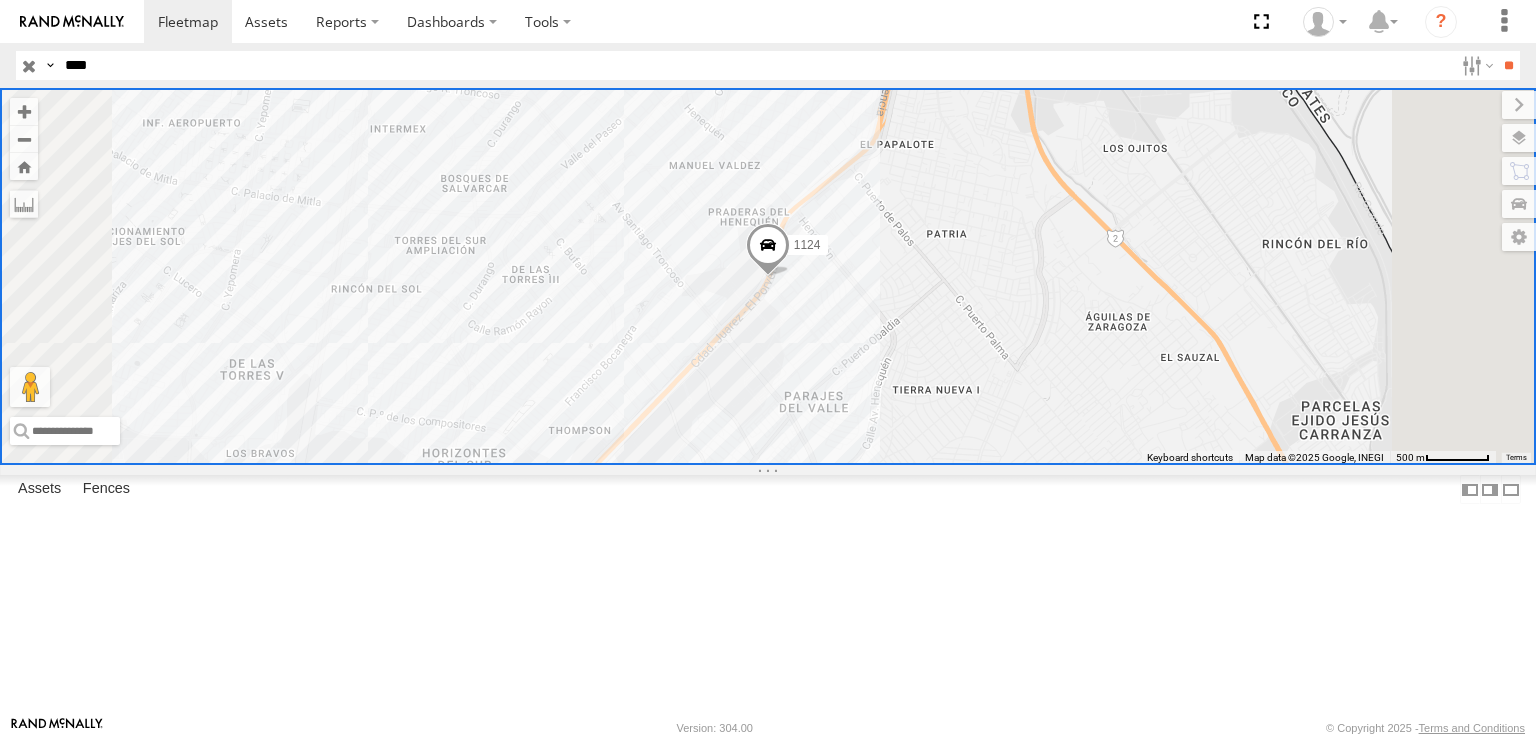 click on "****" at bounding box center [755, 65] 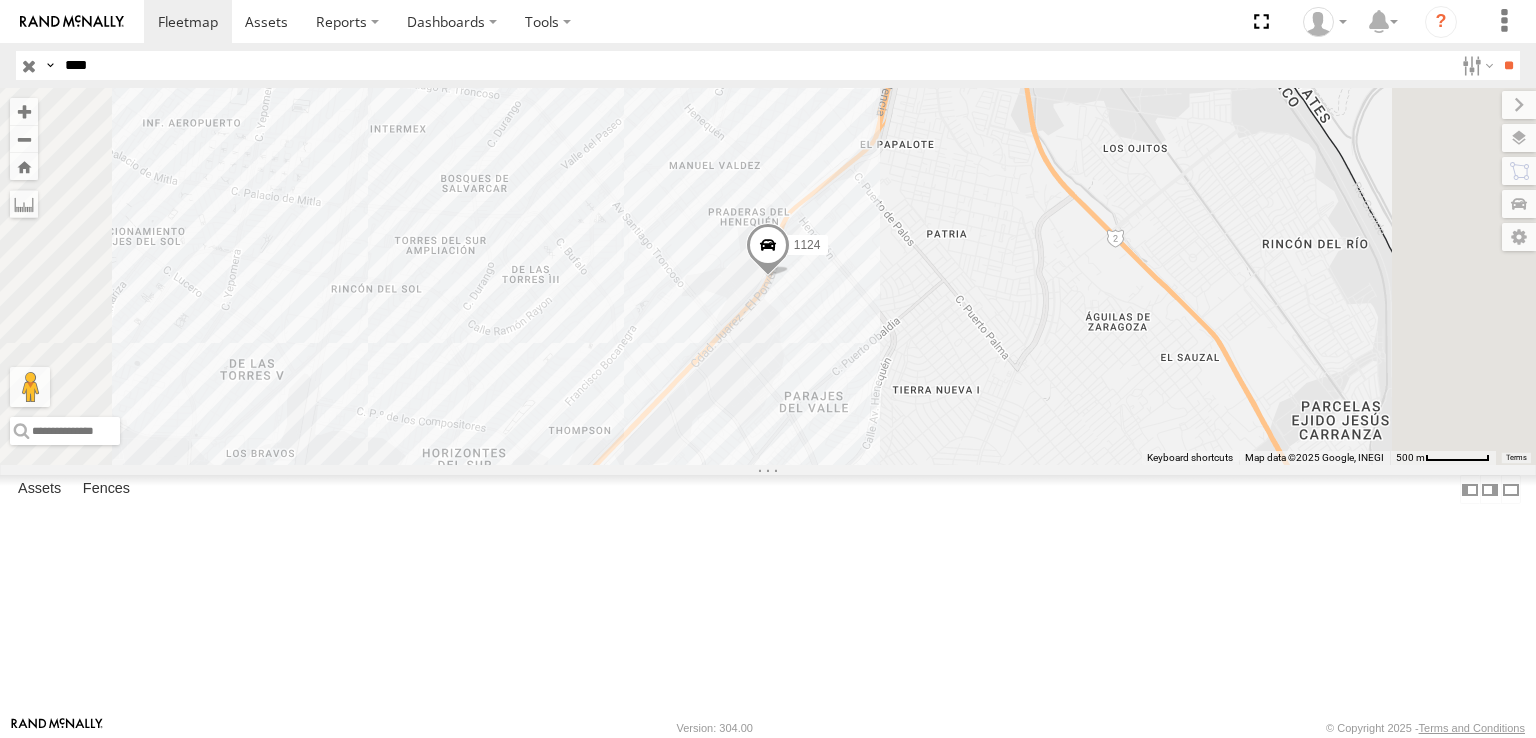 click on "****" at bounding box center (755, 65) 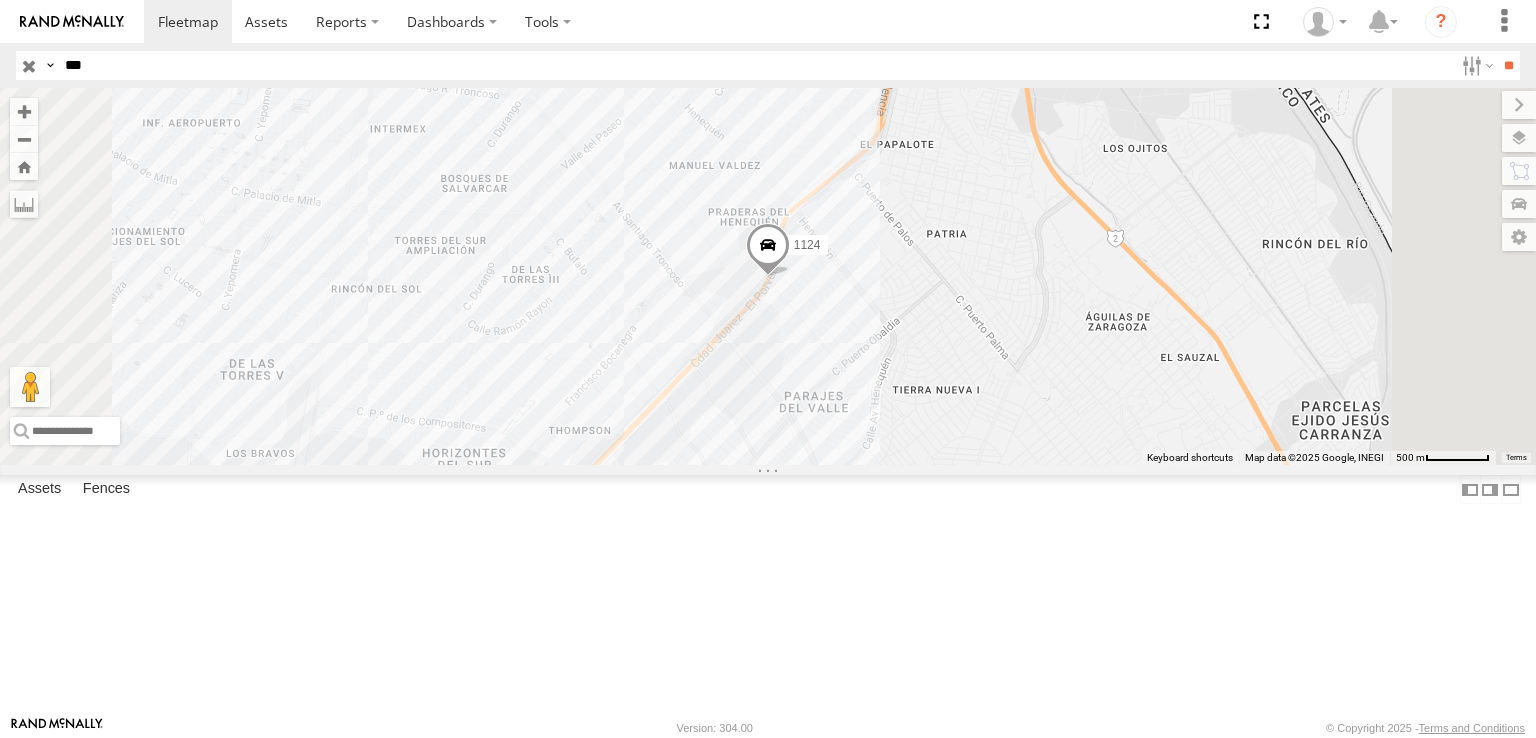 type on "***" 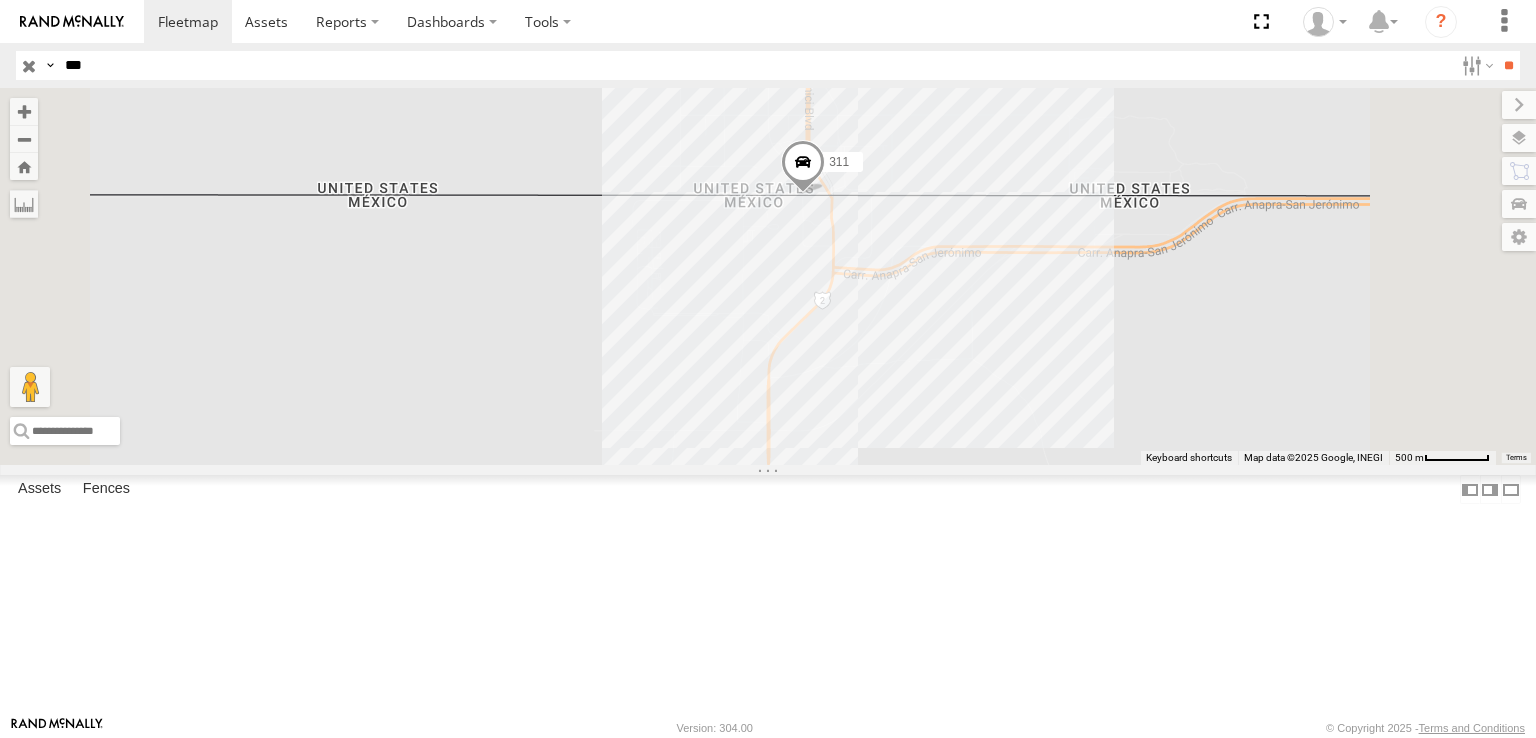 drag, startPoint x: 774, startPoint y: 377, endPoint x: 835, endPoint y: 300, distance: 98.23441 